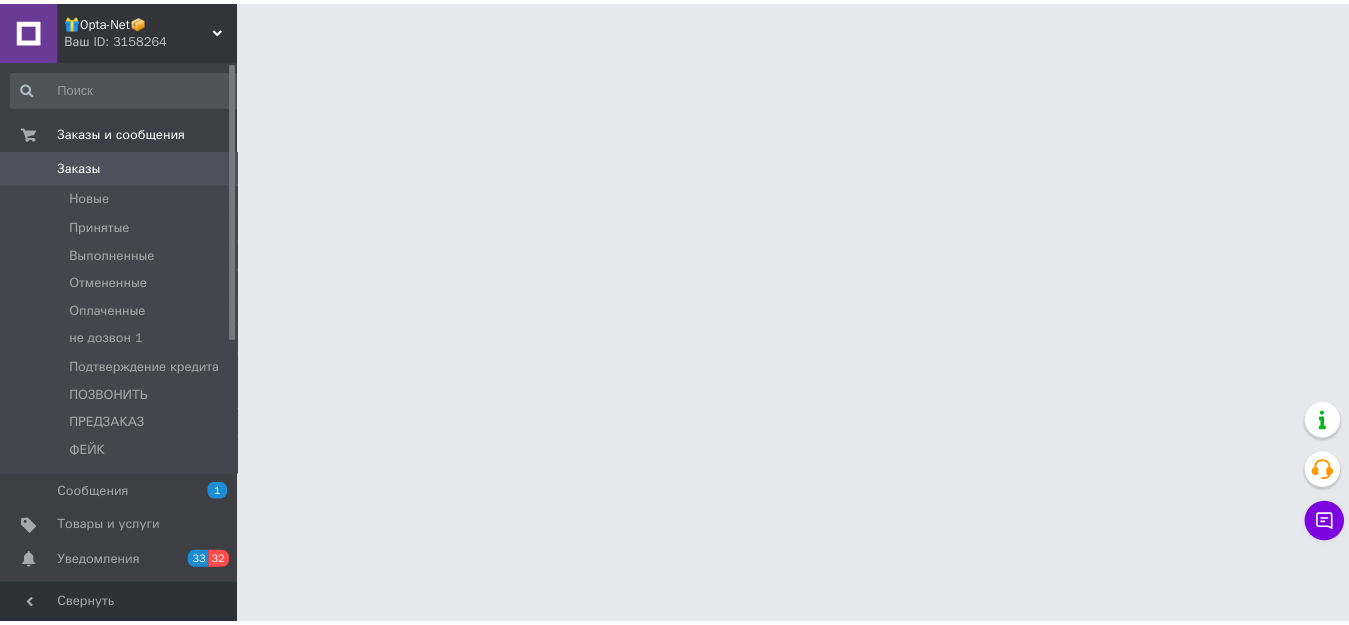 scroll, scrollTop: 0, scrollLeft: 0, axis: both 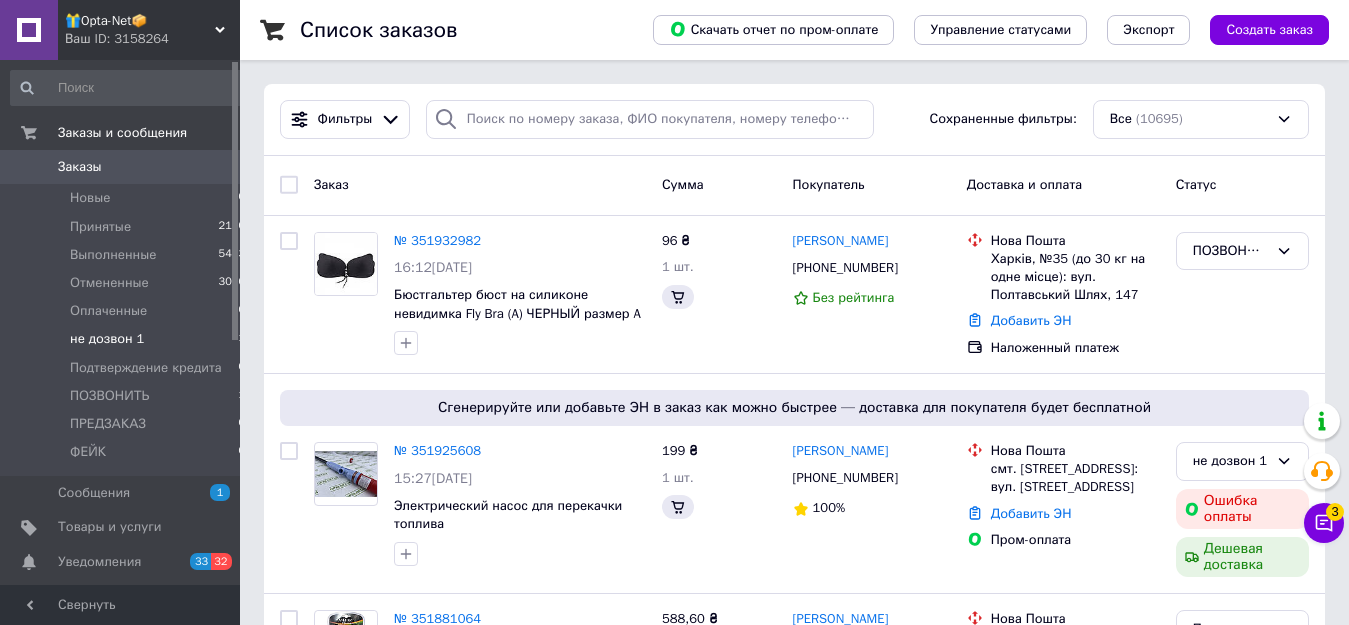 click on "не дозвон 1 1" at bounding box center (128, 339) 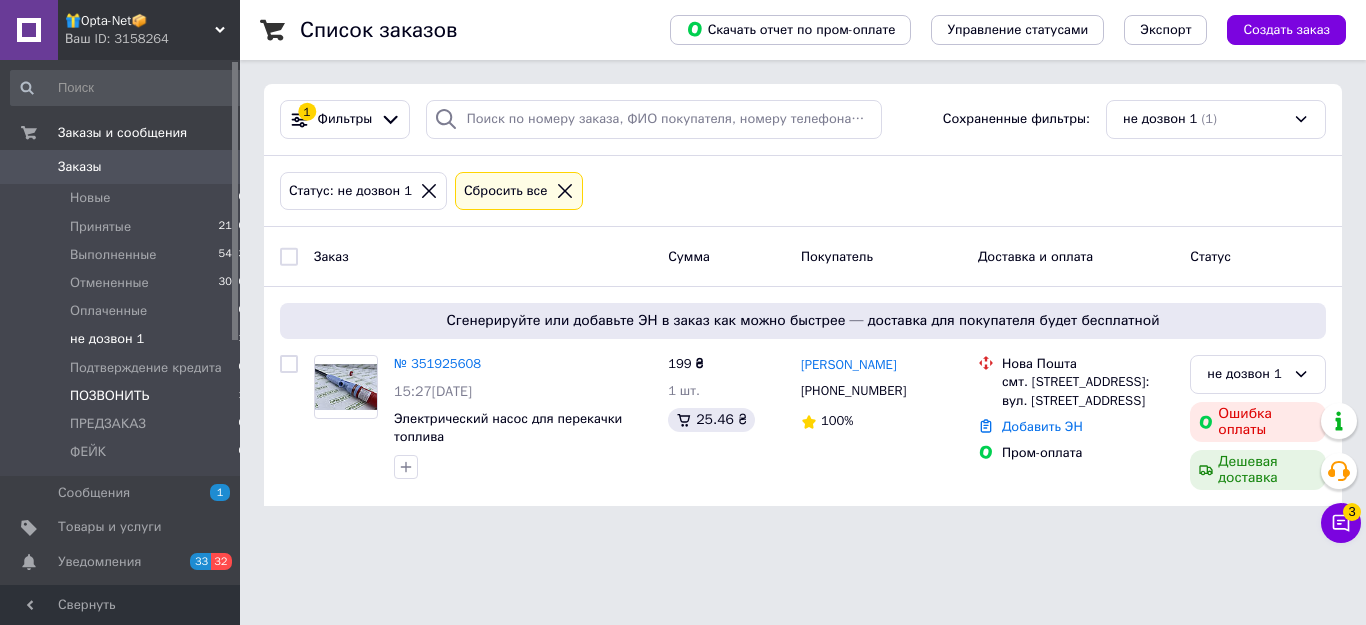 click on "ПОЗВОНИТЬ 1" at bounding box center [128, 396] 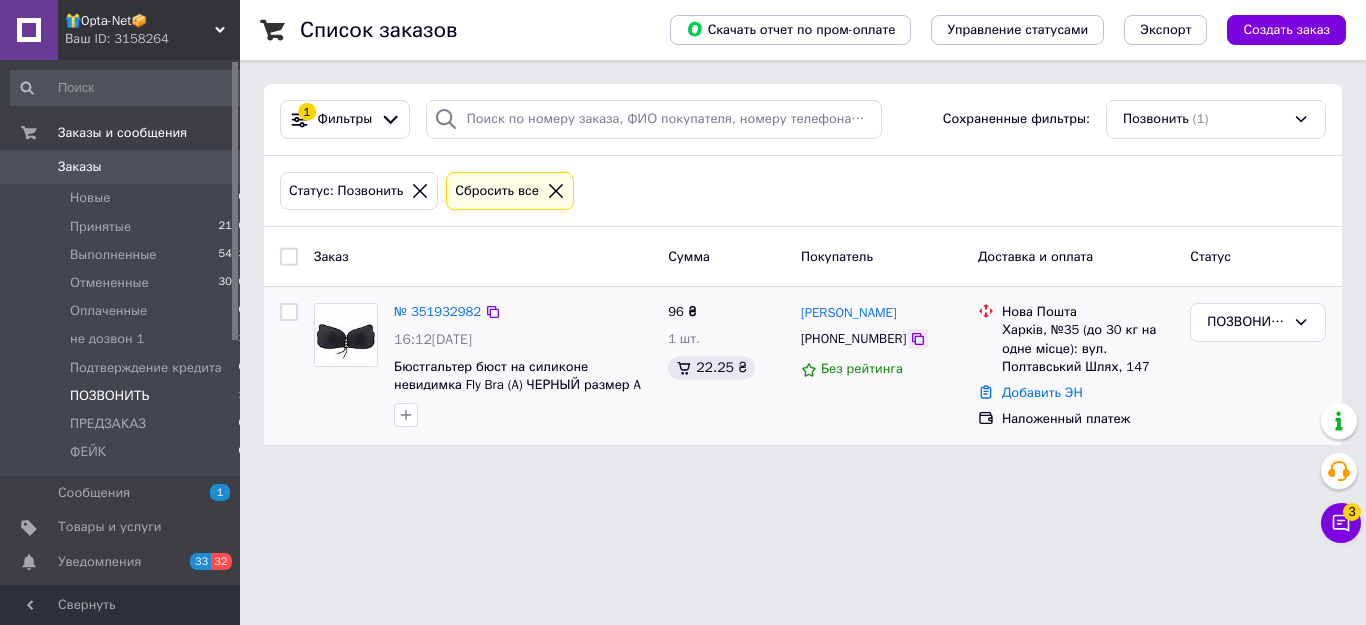 click 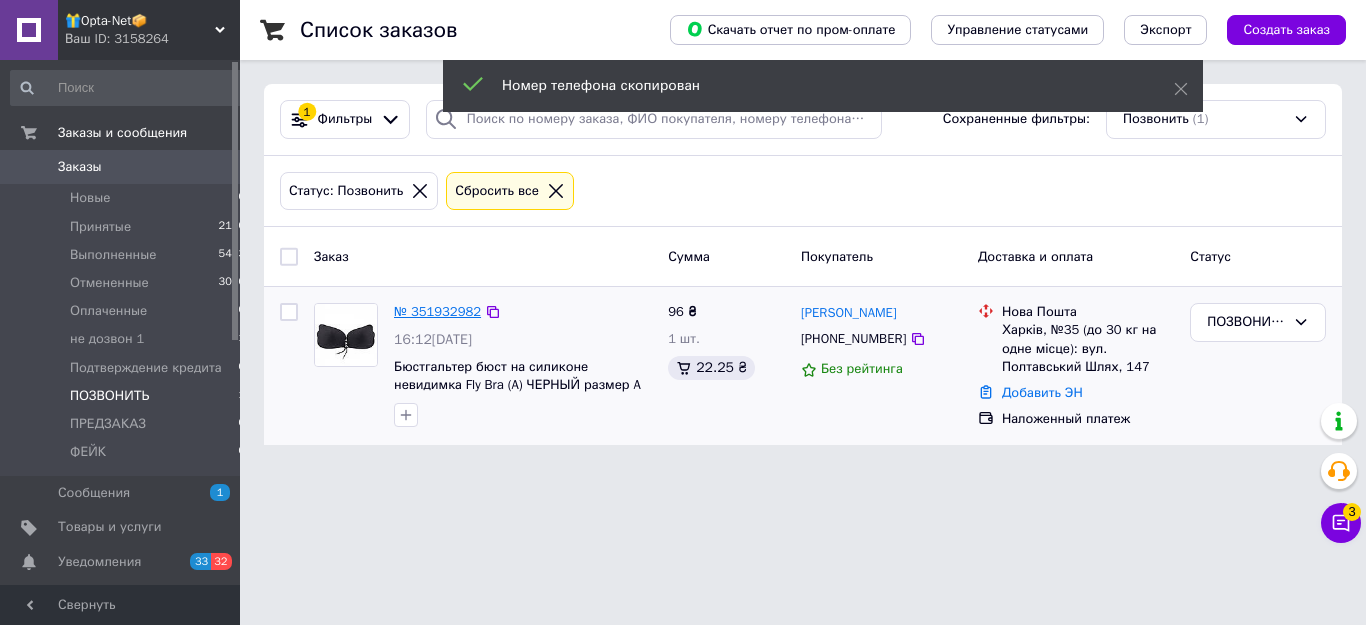 click on "№ 351932982" at bounding box center [437, 311] 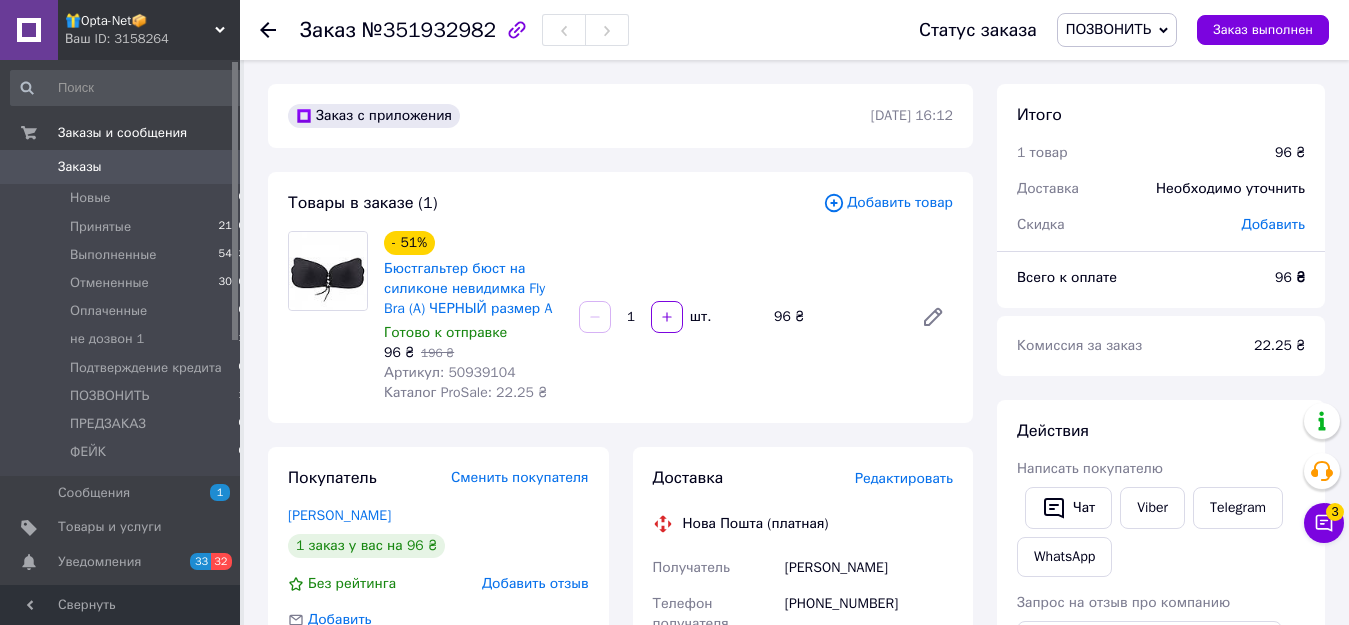 click on "ПОЗВОНИТЬ" at bounding box center (1108, 29) 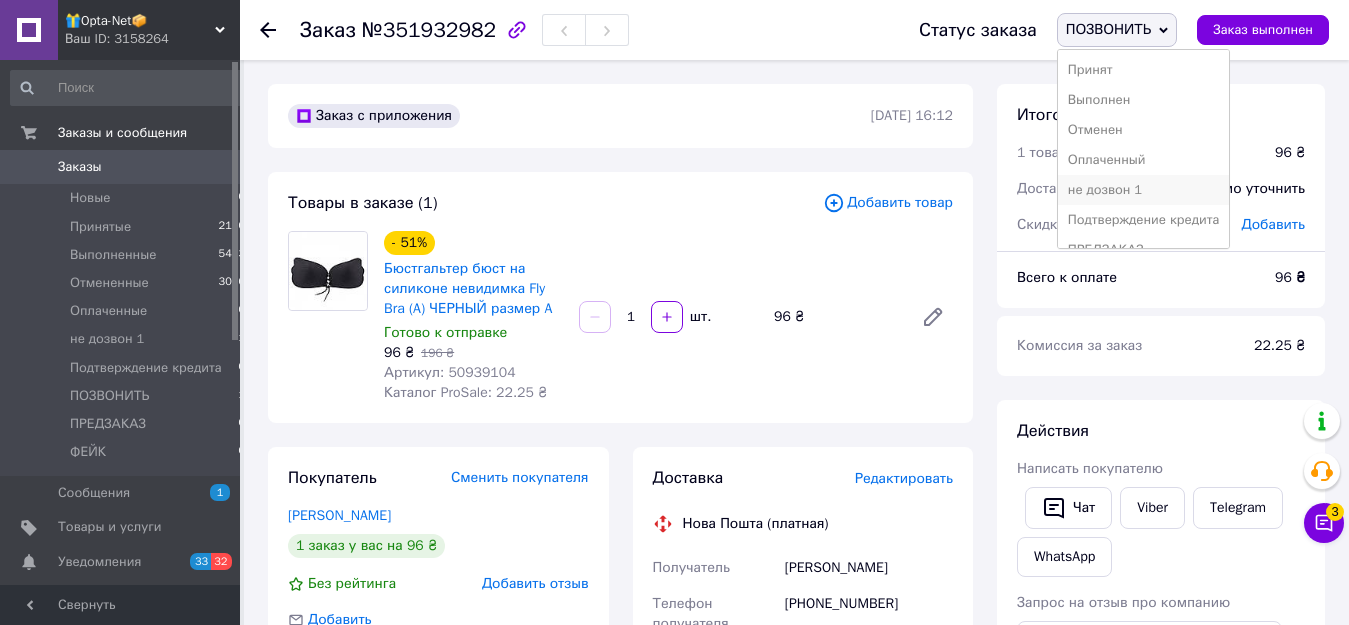 click on "не дозвон 1" at bounding box center (1144, 190) 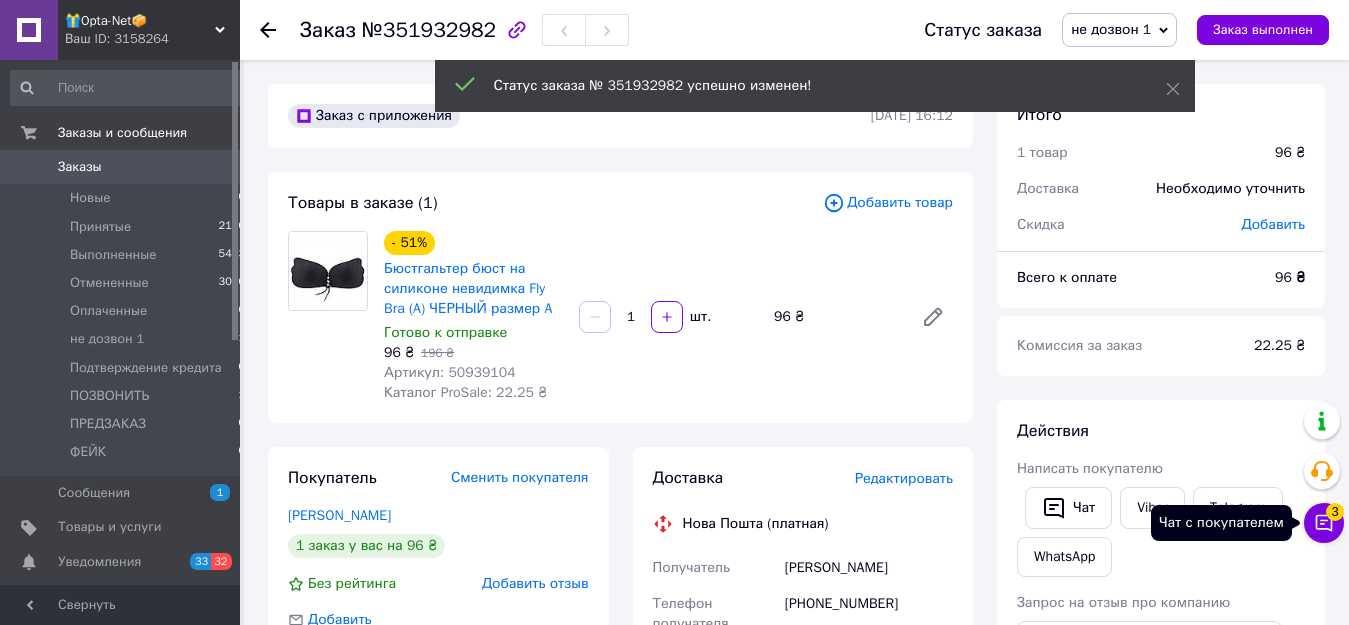 click on "Чат с покупателем 3" at bounding box center (1324, 523) 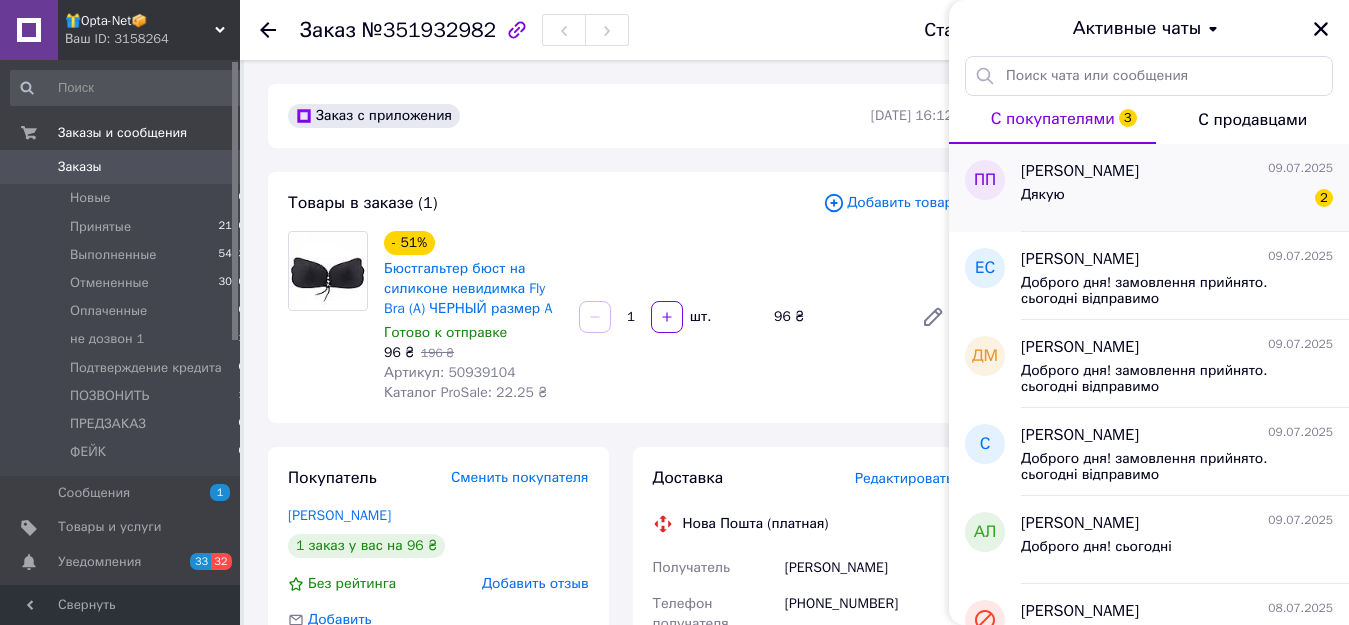 click on "09.07.2025" at bounding box center [1300, 168] 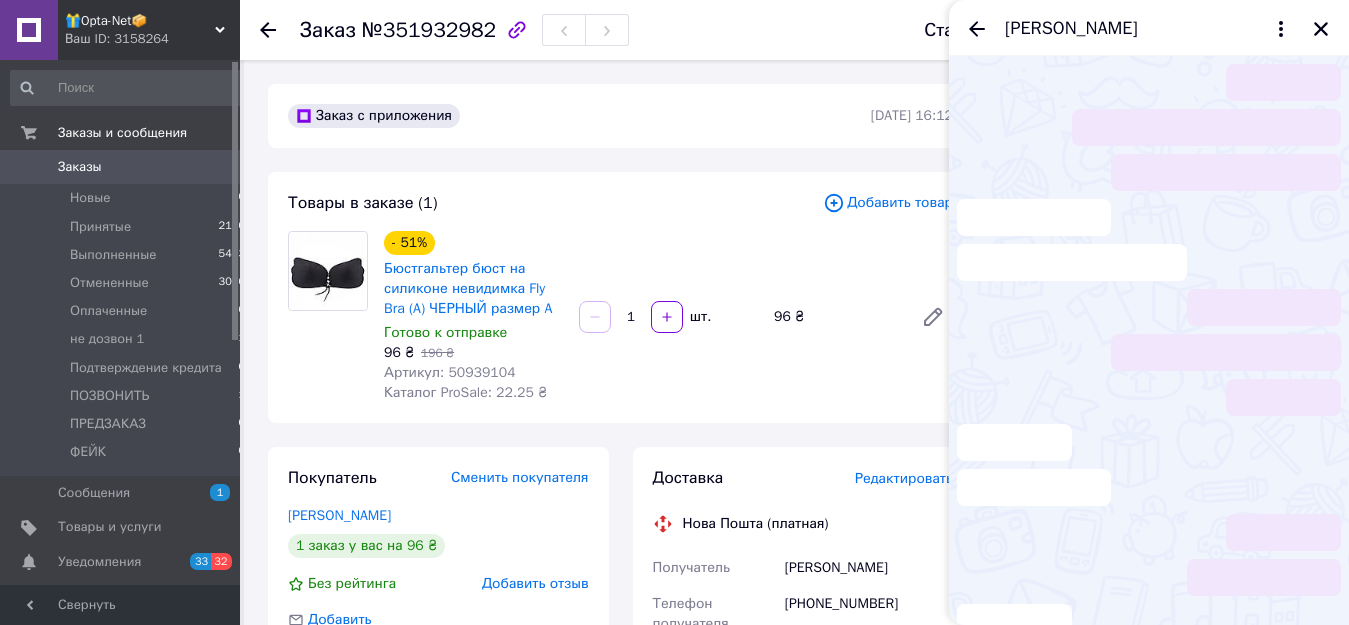 scroll, scrollTop: 420, scrollLeft: 0, axis: vertical 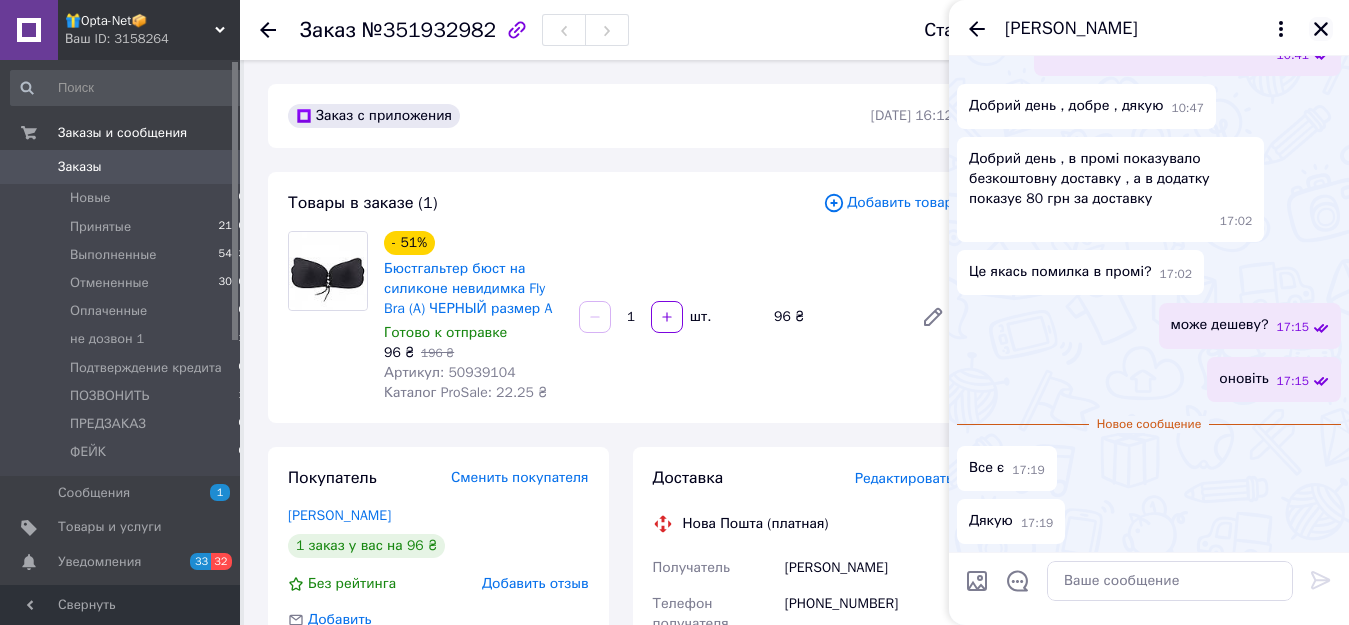 click 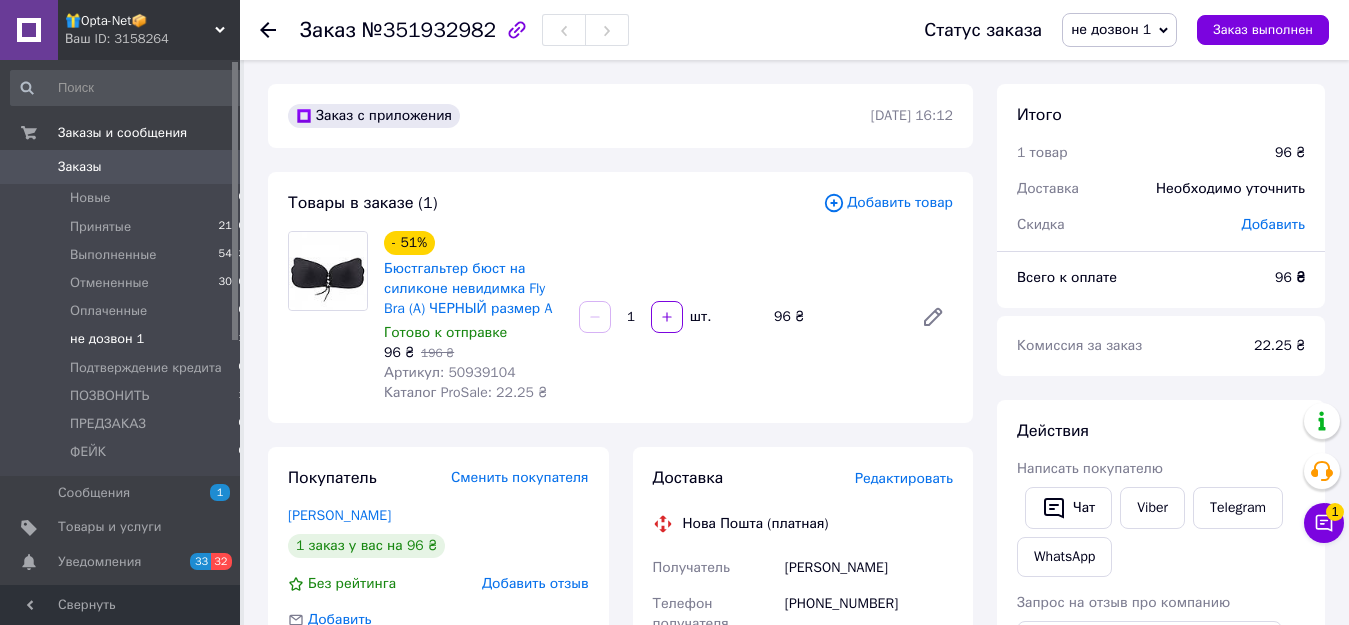 click on "не дозвон 1 1" at bounding box center [128, 339] 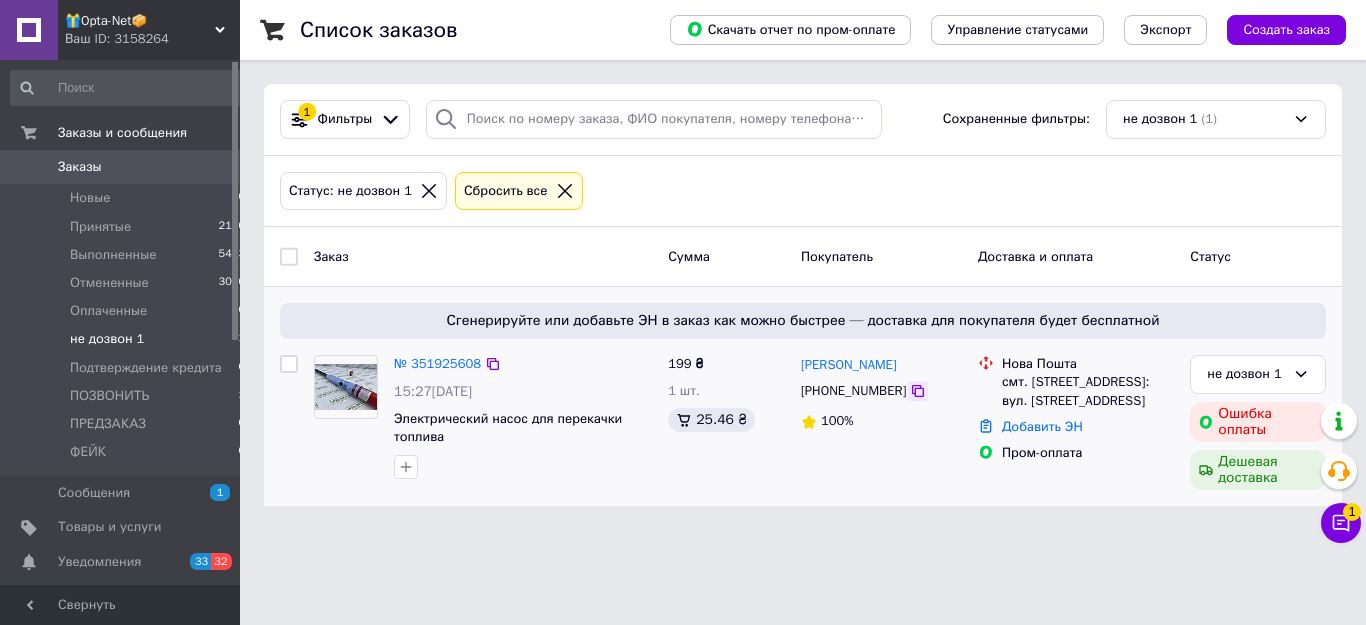 click 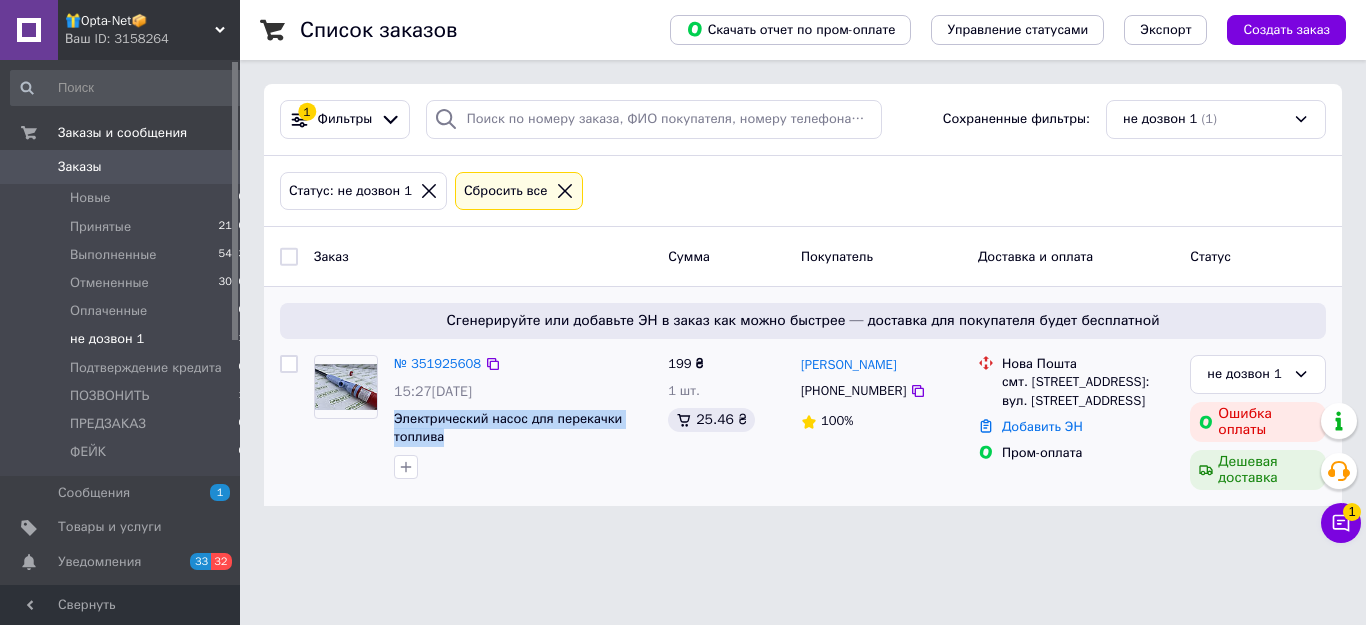 drag, startPoint x: 451, startPoint y: 428, endPoint x: 393, endPoint y: 417, distance: 59.03389 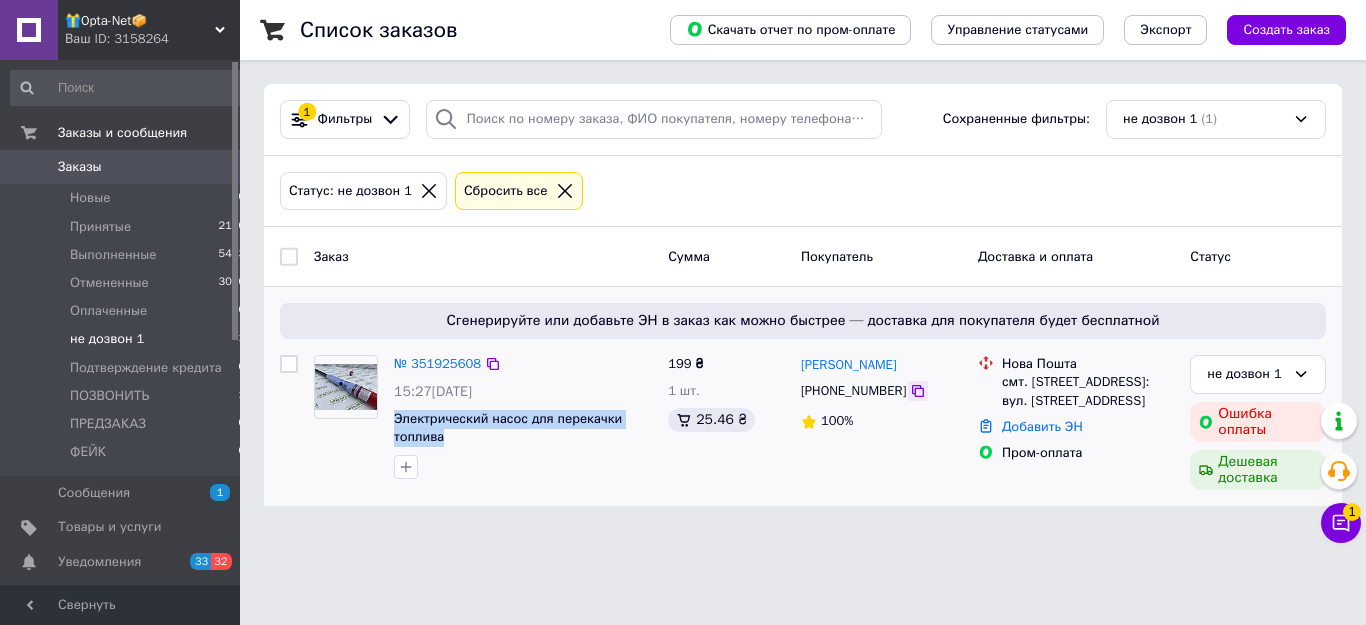 click 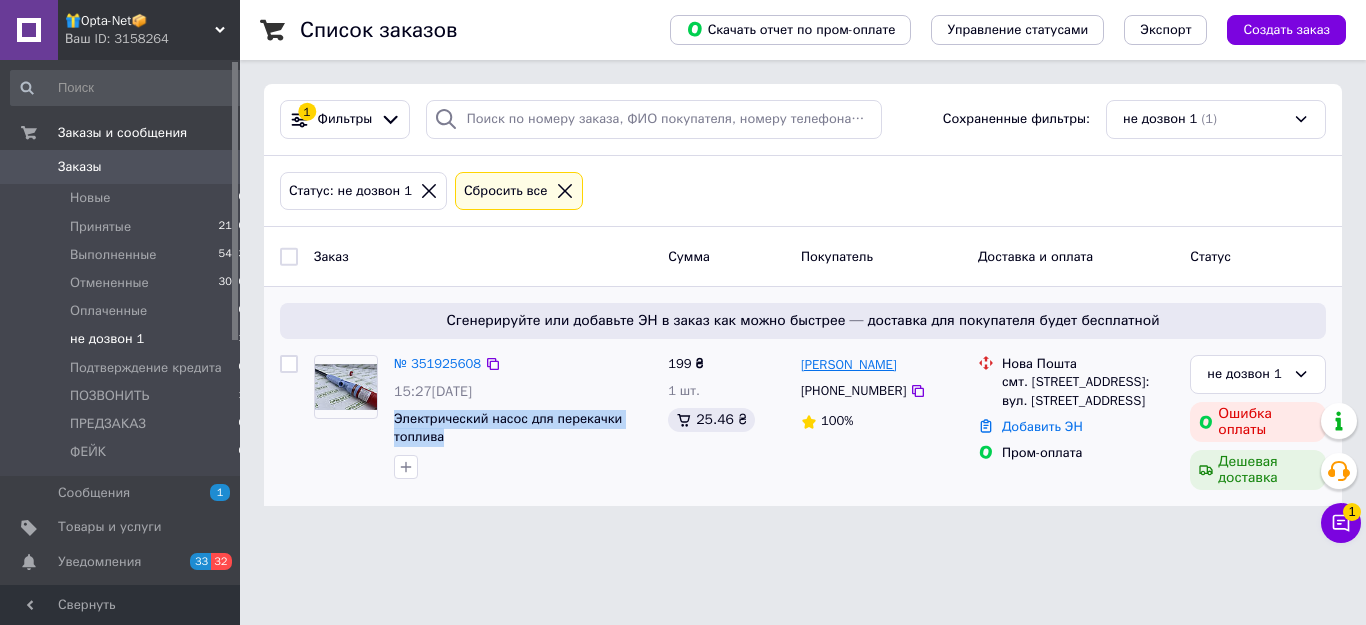 drag, startPoint x: 921, startPoint y: 361, endPoint x: 802, endPoint y: 362, distance: 119.0042 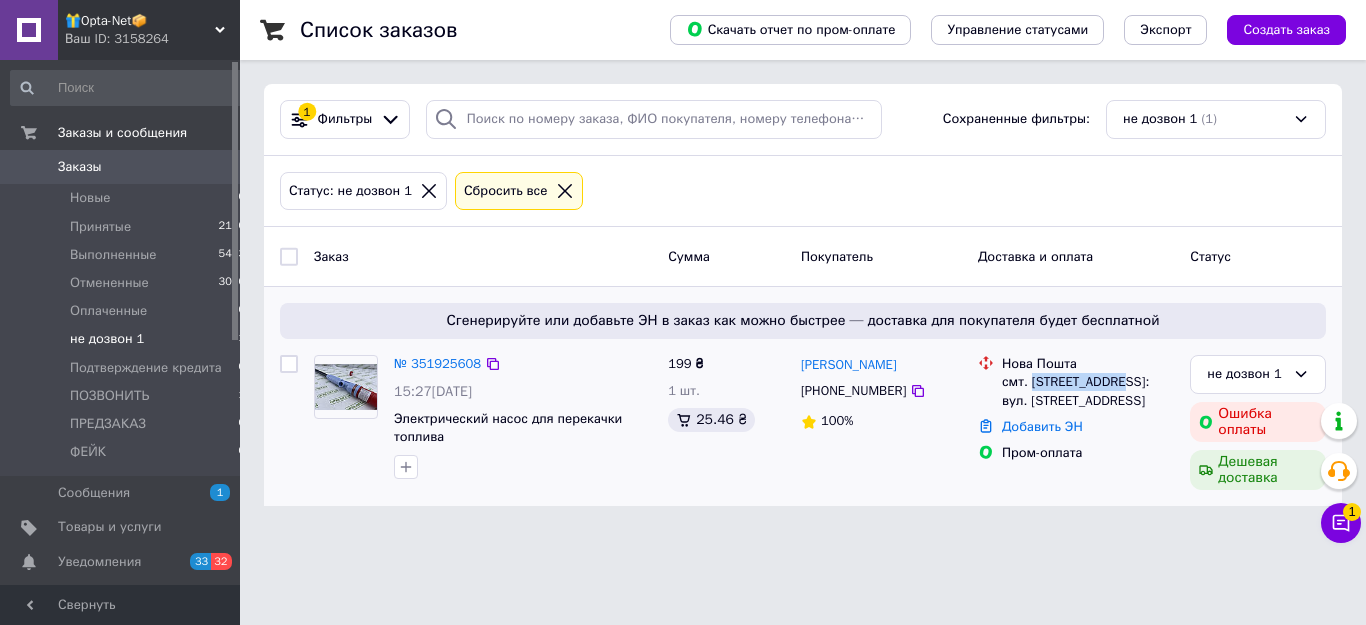 drag, startPoint x: 1032, startPoint y: 383, endPoint x: 1123, endPoint y: 387, distance: 91.08787 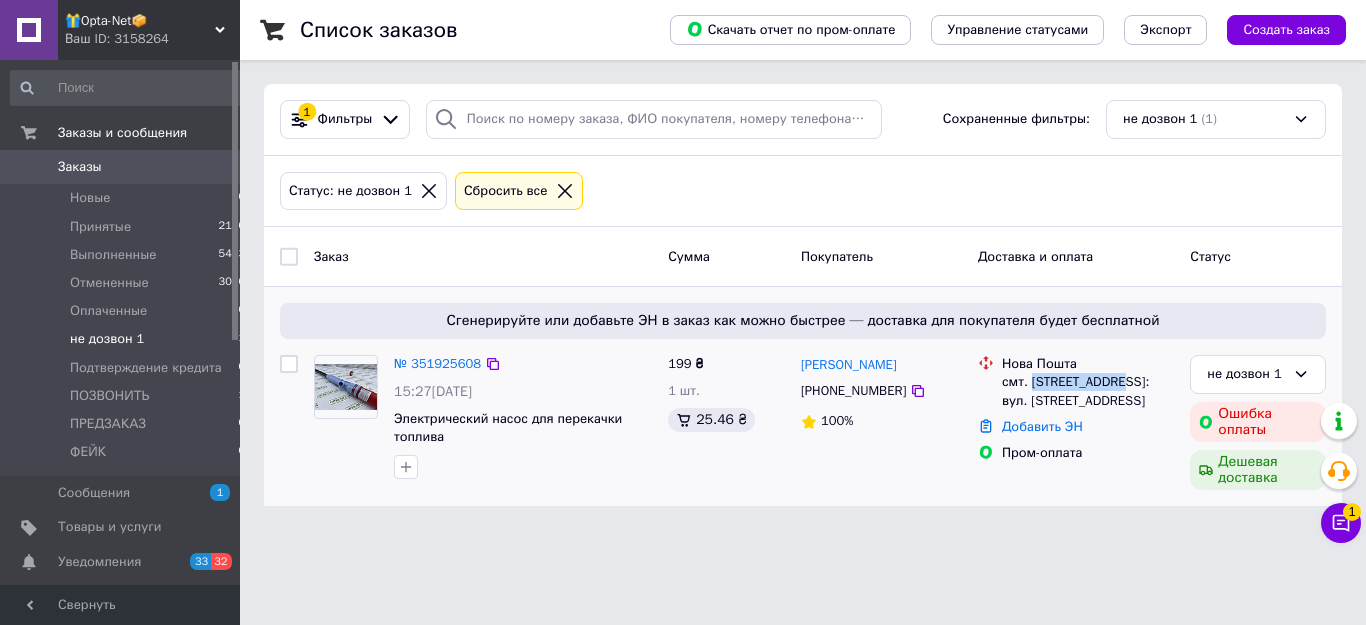 click on "смт. [STREET_ADDRESS]: вул. [STREET_ADDRESS]" at bounding box center [1088, 391] 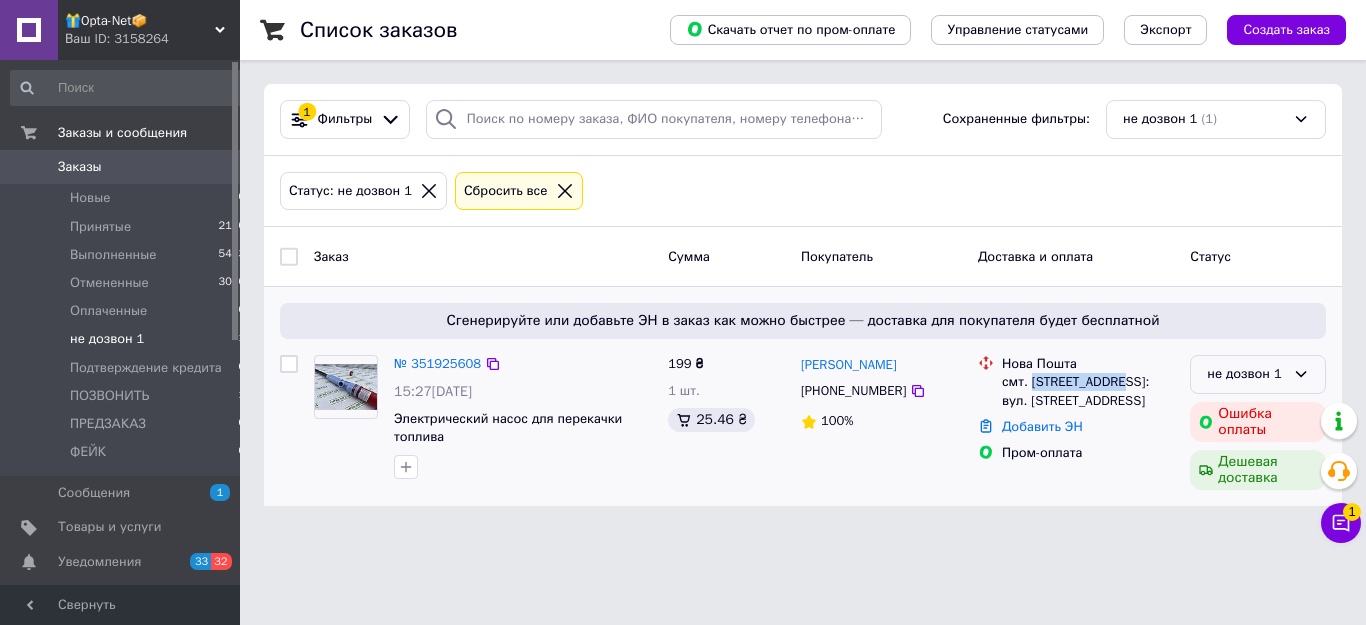 click on "не дозвон 1" at bounding box center (1246, 374) 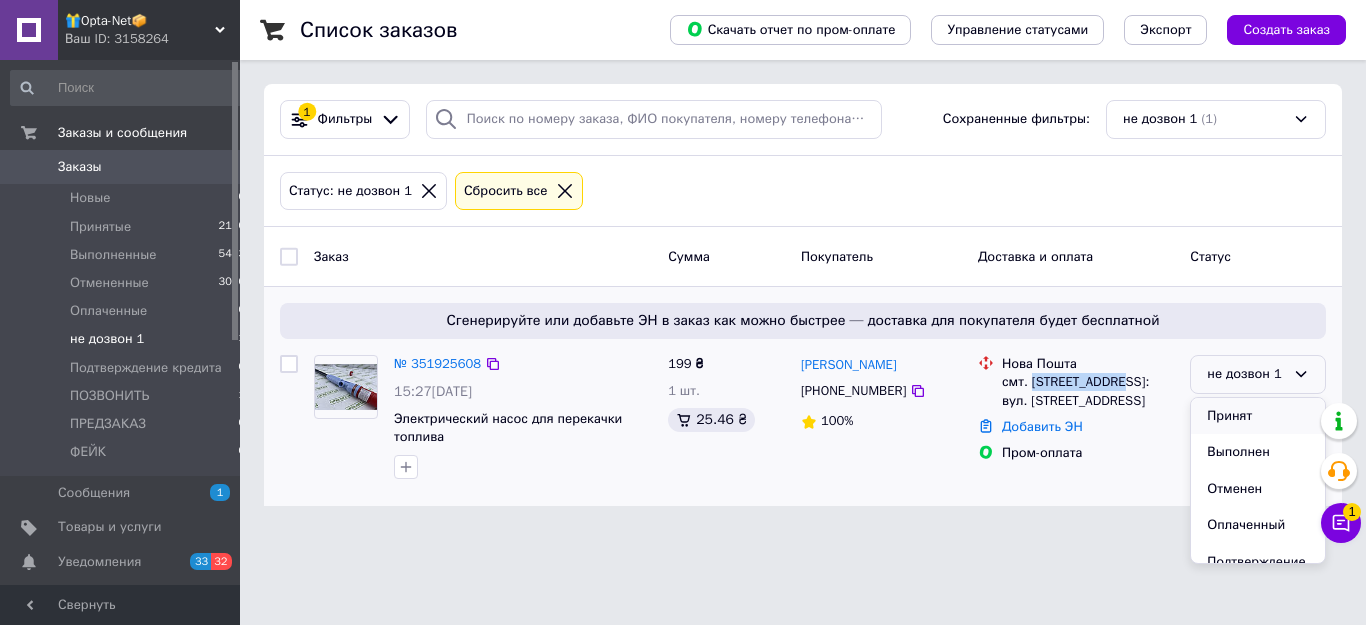 click on "Принят" at bounding box center (1258, 416) 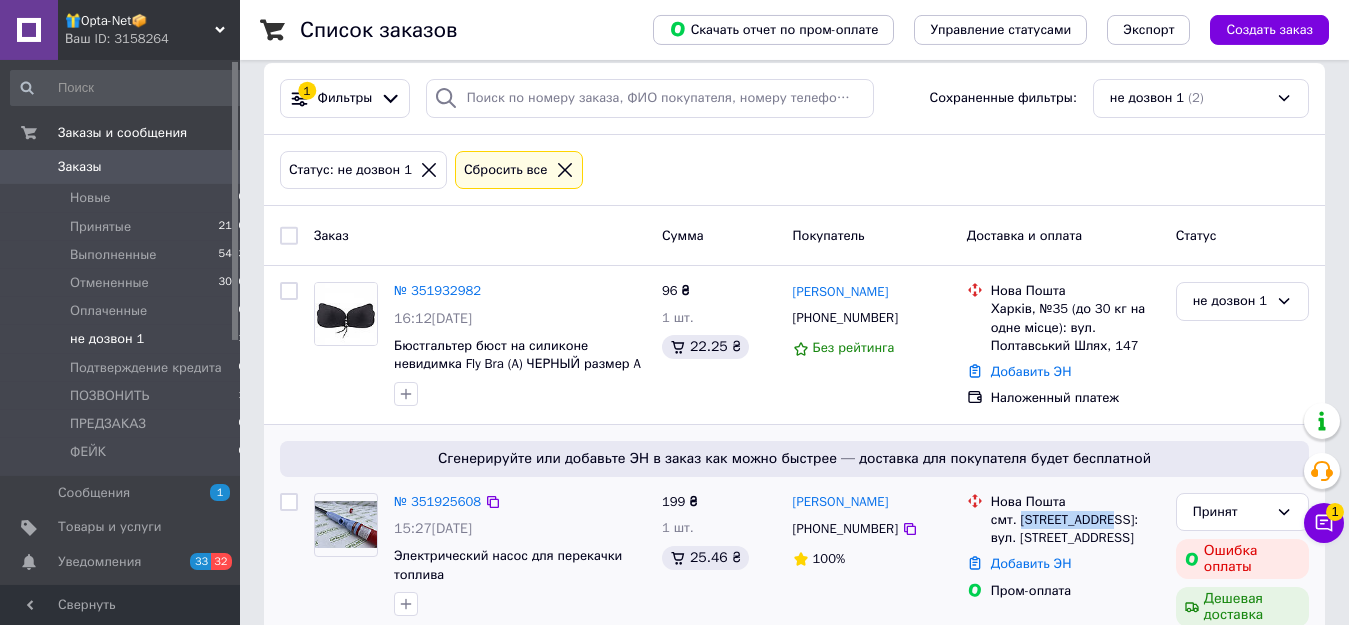 scroll, scrollTop: 0, scrollLeft: 0, axis: both 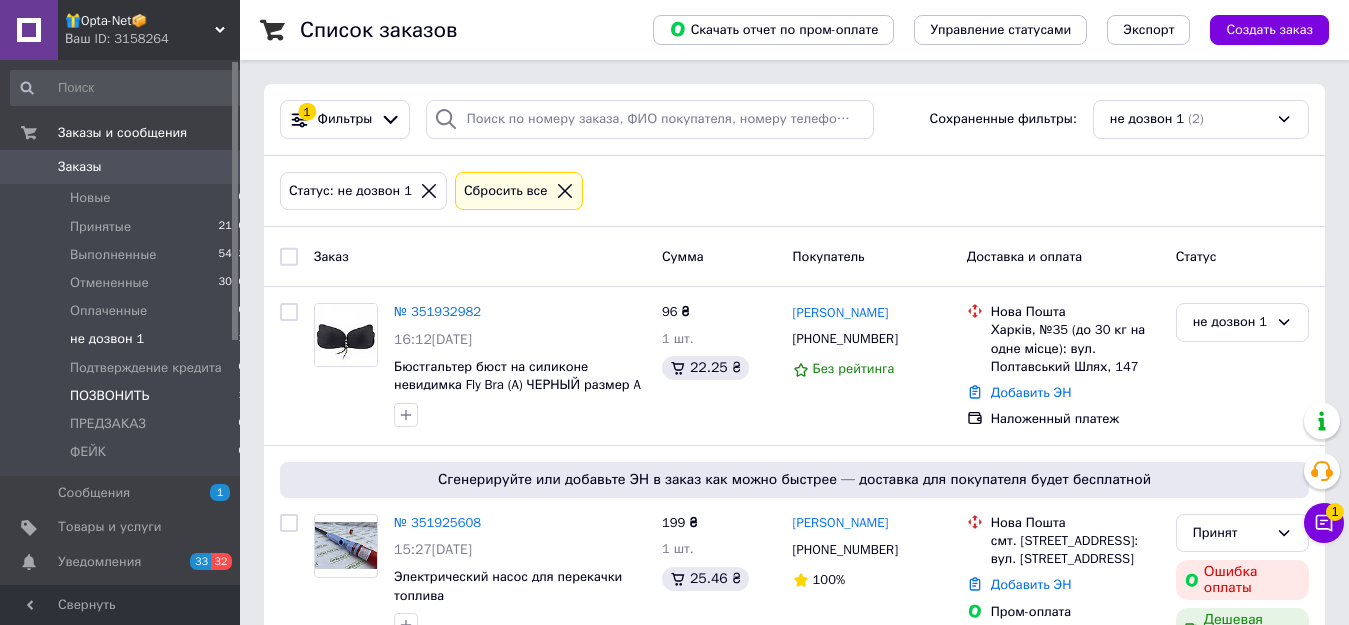 click on "ПОЗВОНИТЬ 1" at bounding box center [128, 396] 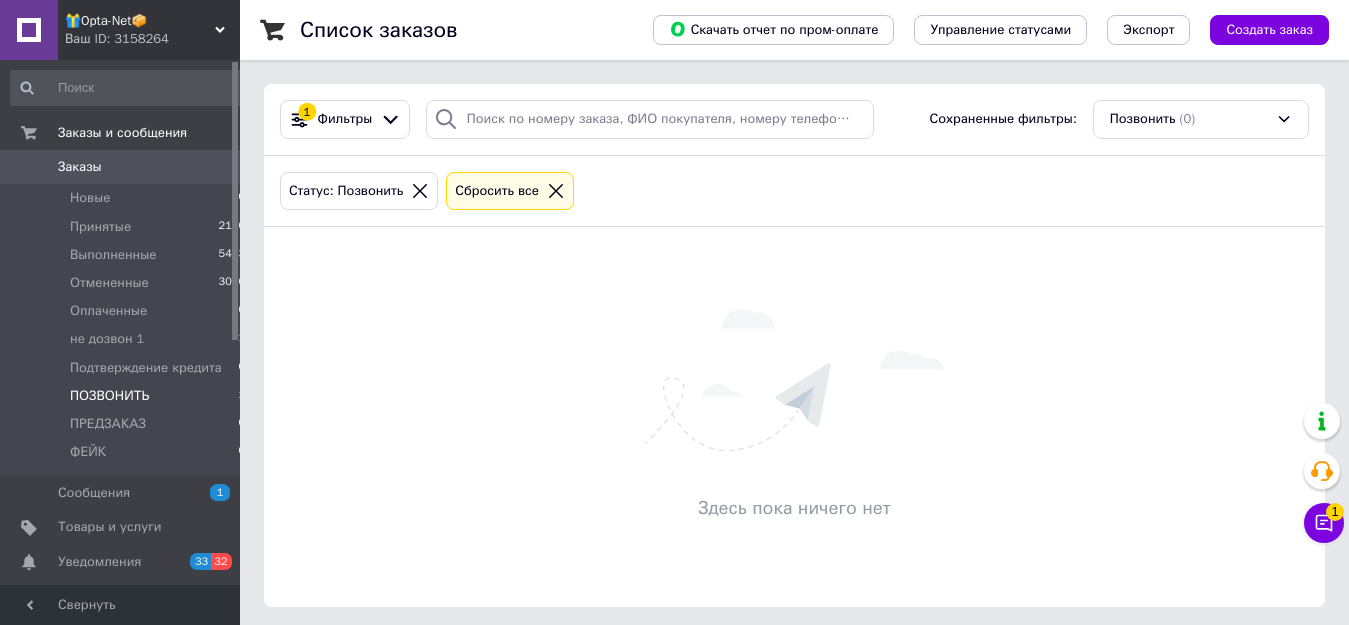 click 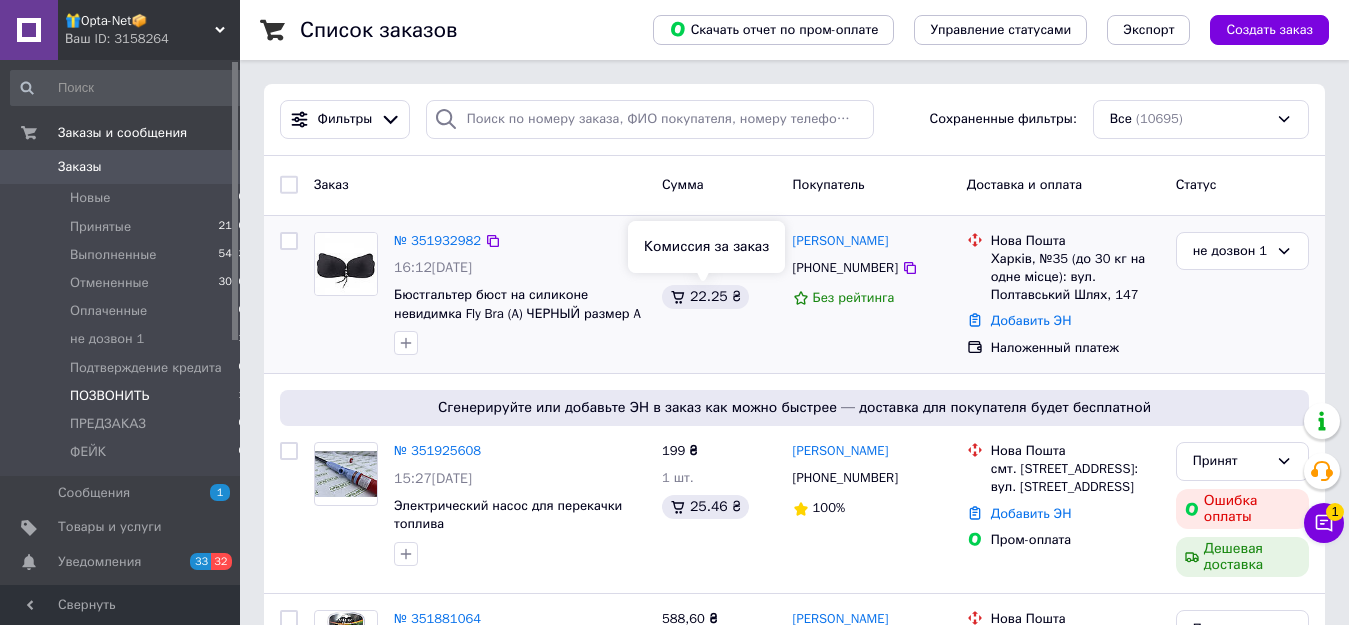 scroll, scrollTop: 102, scrollLeft: 0, axis: vertical 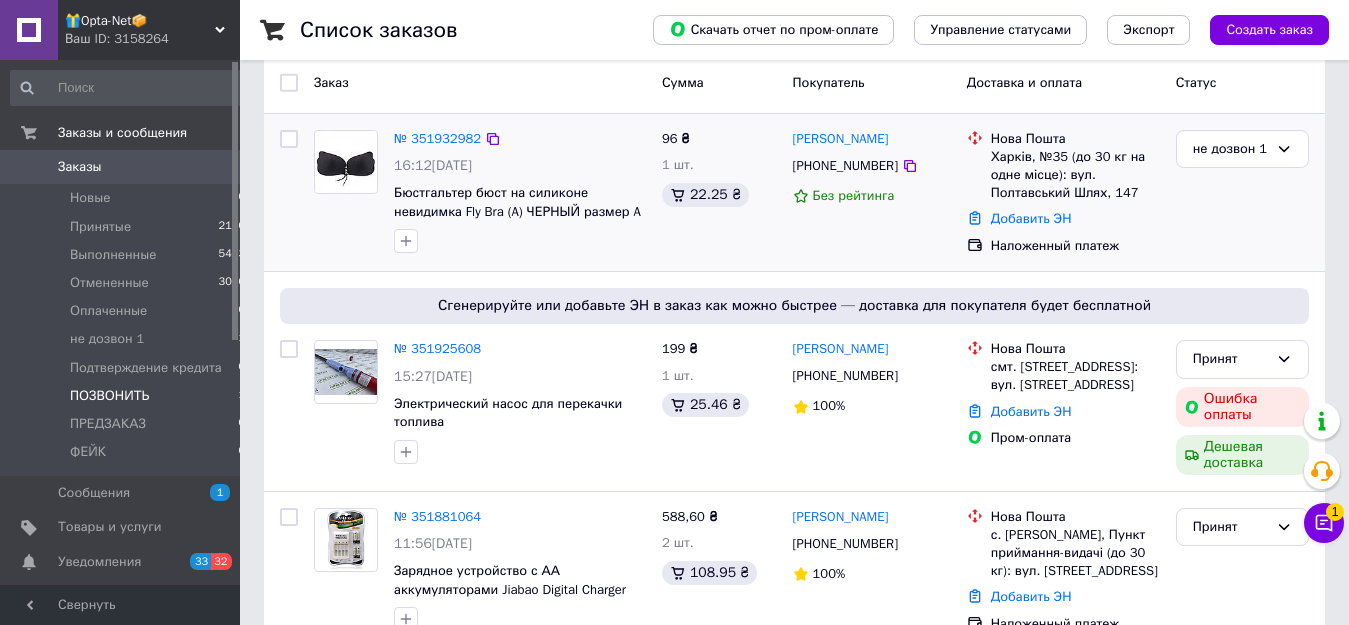 click on "96 ₴ 1 шт. 22.25 ₴" at bounding box center (719, 193) 